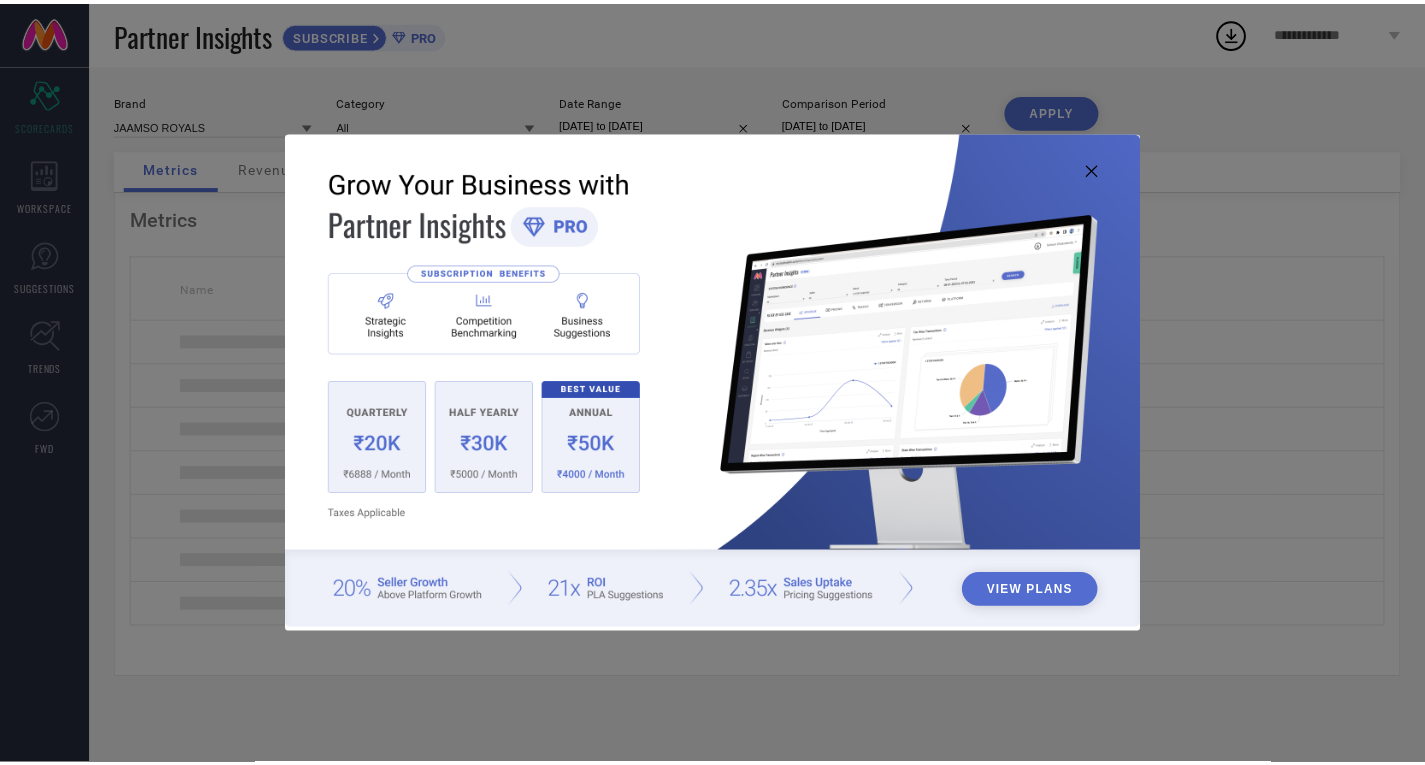 scroll, scrollTop: 0, scrollLeft: 0, axis: both 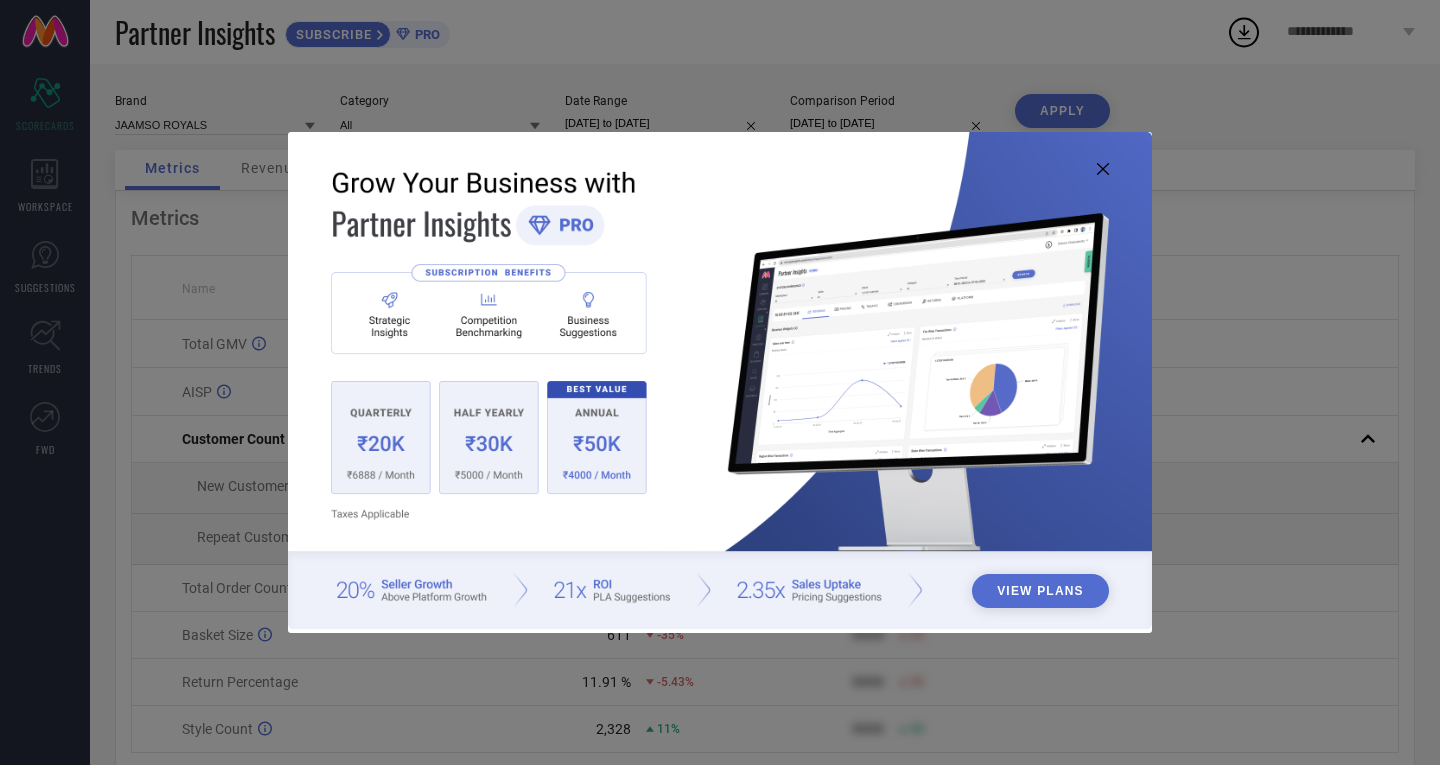 click at bounding box center (720, 380) 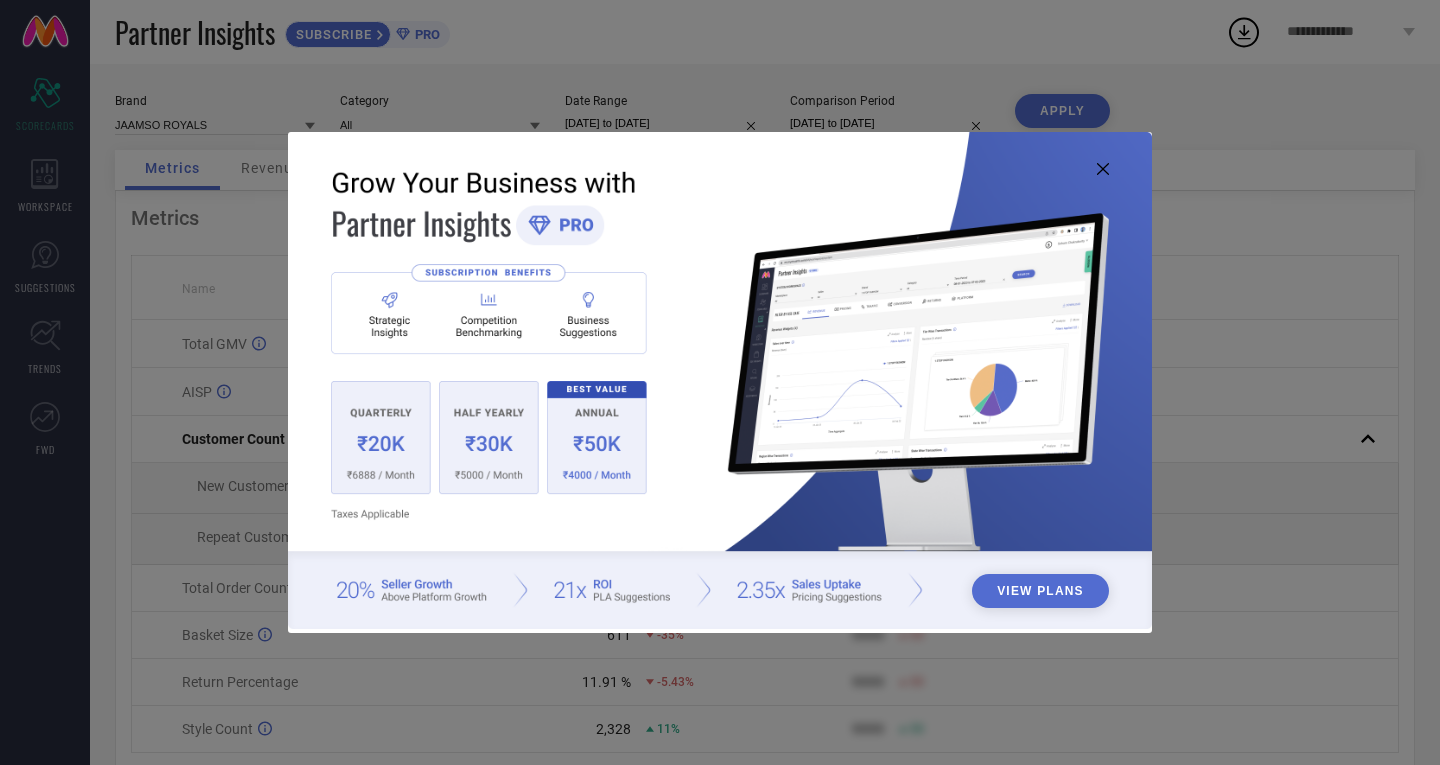 click 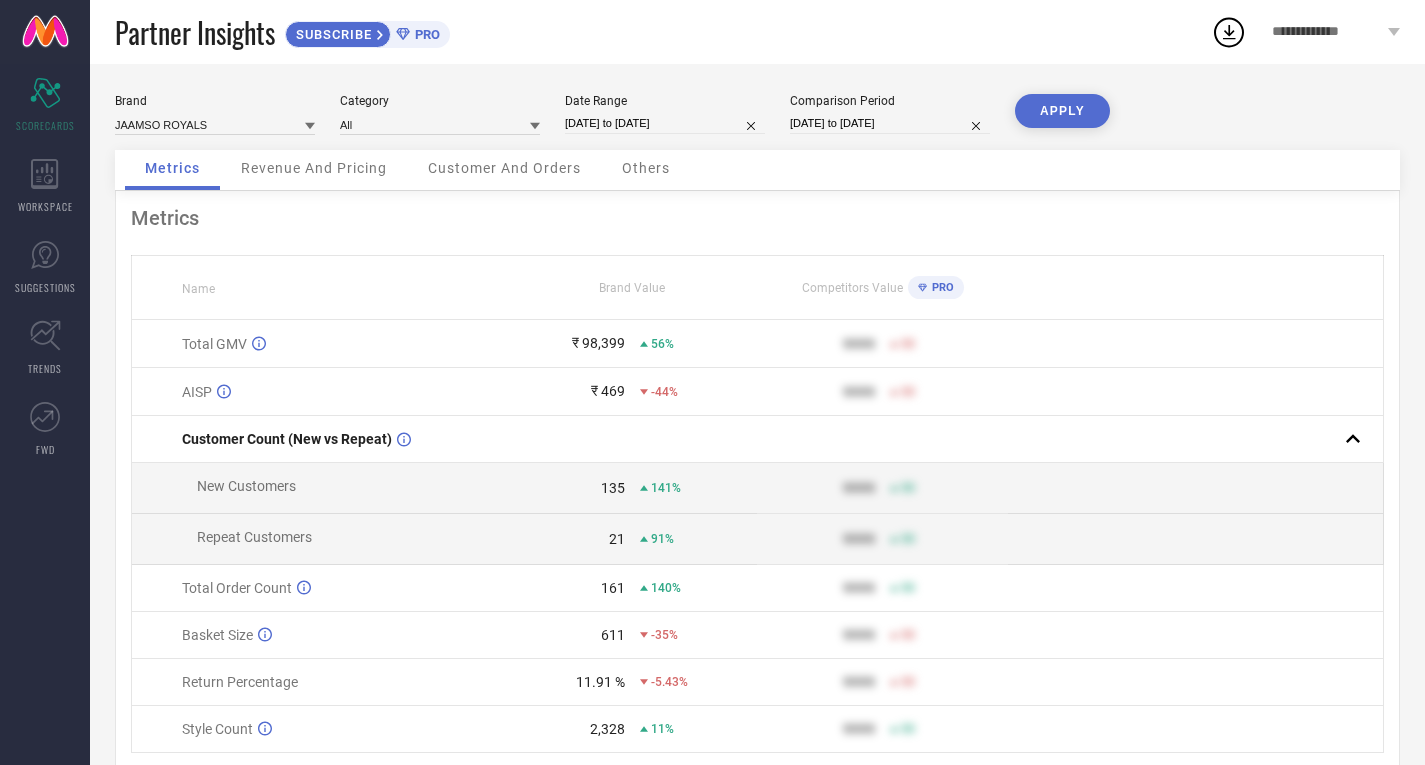 click on "[DATE] to [DATE]" at bounding box center [665, 123] 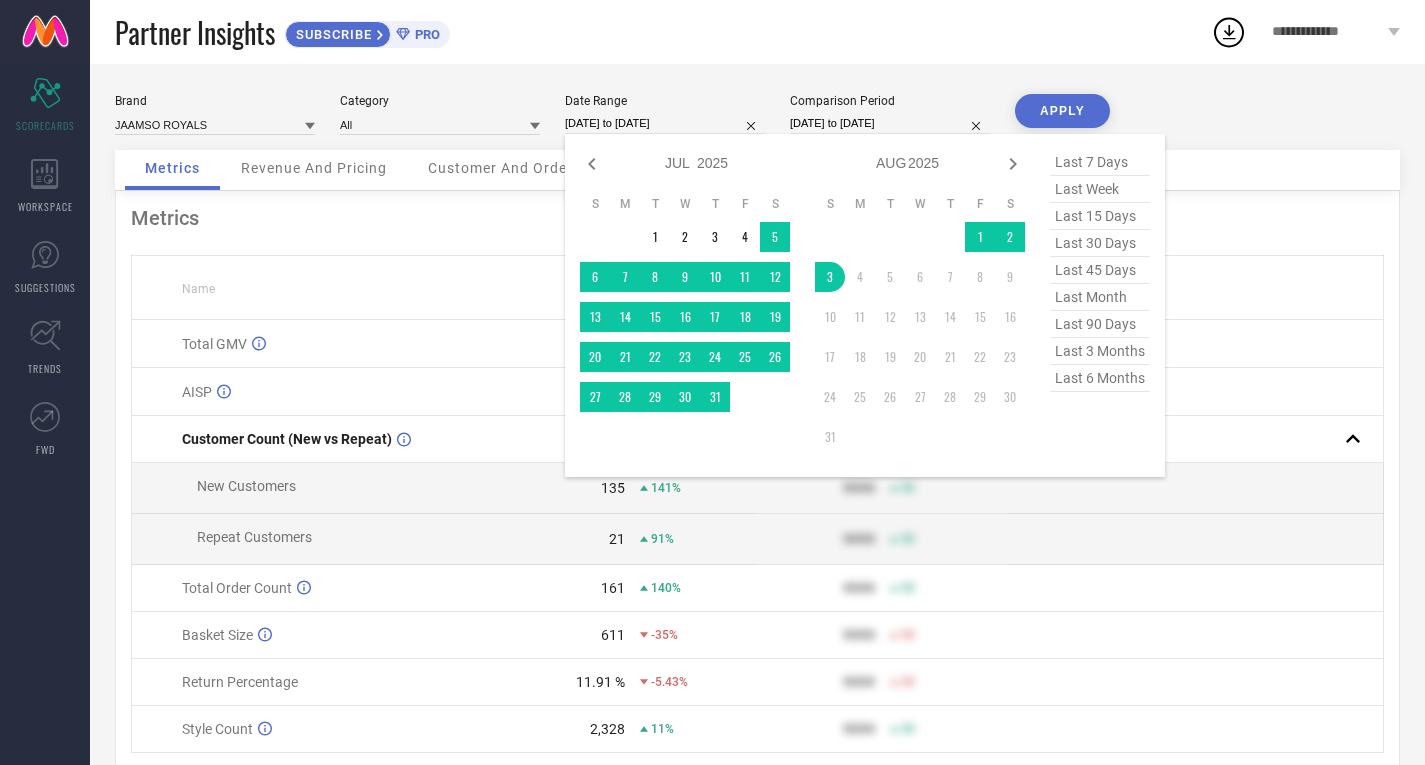 click on "last 7 days" at bounding box center [1100, 162] 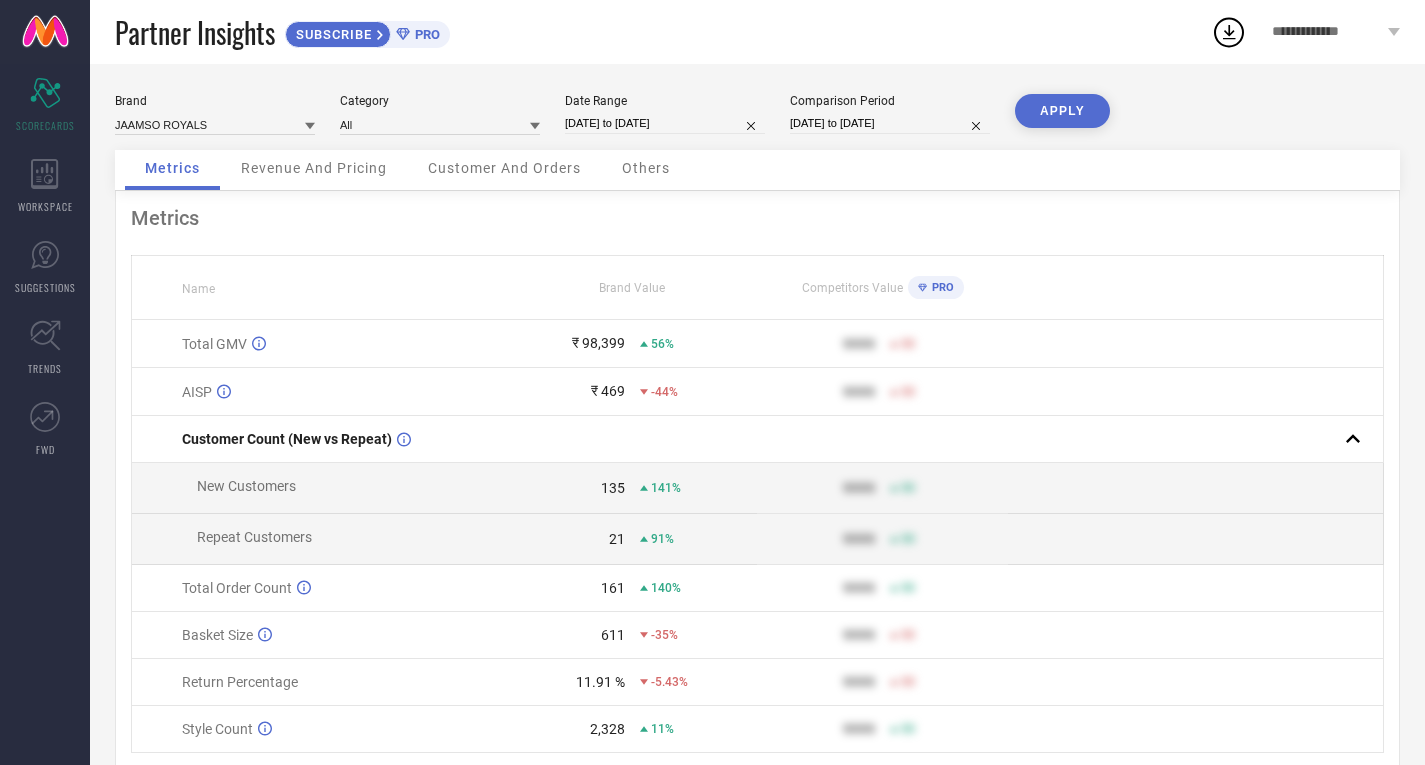 click on "[DATE] to [DATE]" at bounding box center (890, 123) 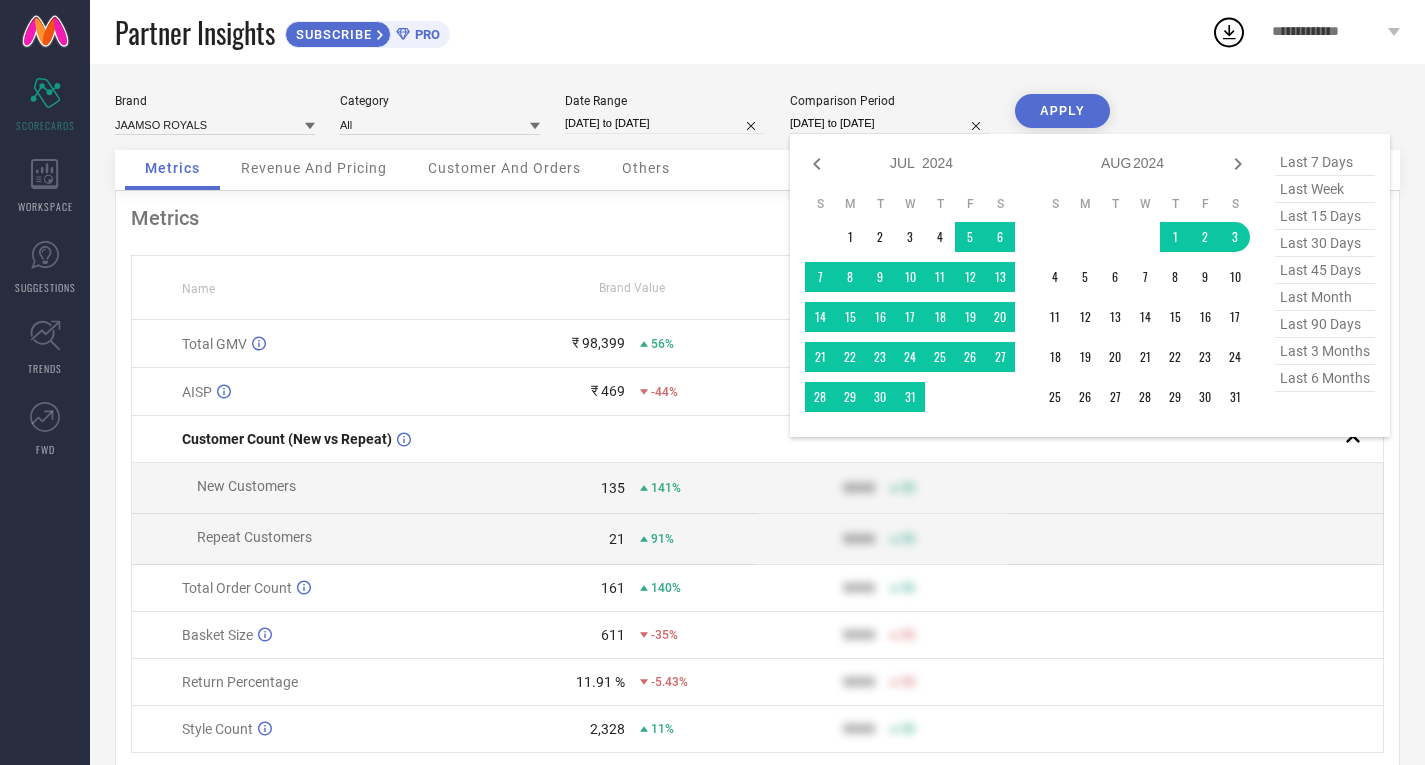 click on "last 7 days" at bounding box center (1325, 162) 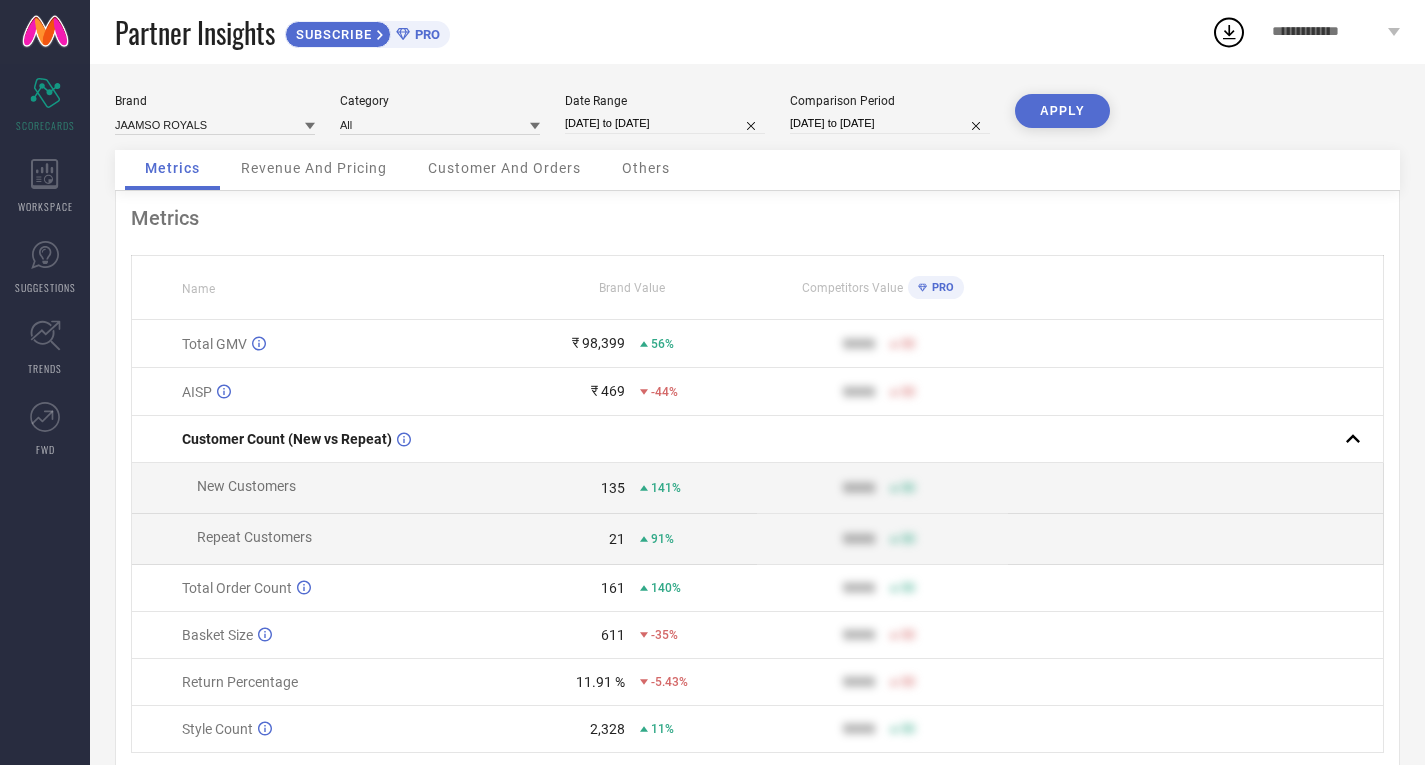 click on "APPLY" at bounding box center [1062, 111] 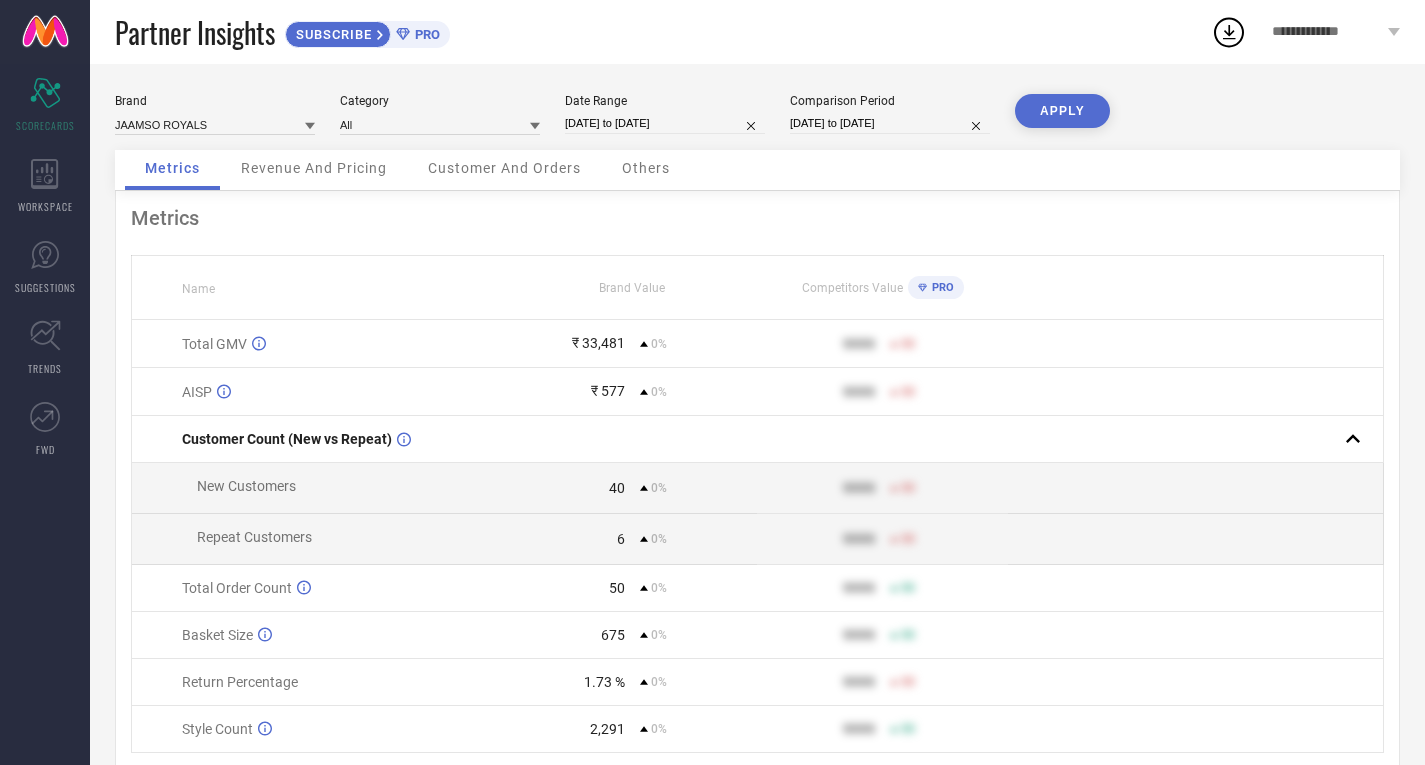 scroll, scrollTop: 77, scrollLeft: 0, axis: vertical 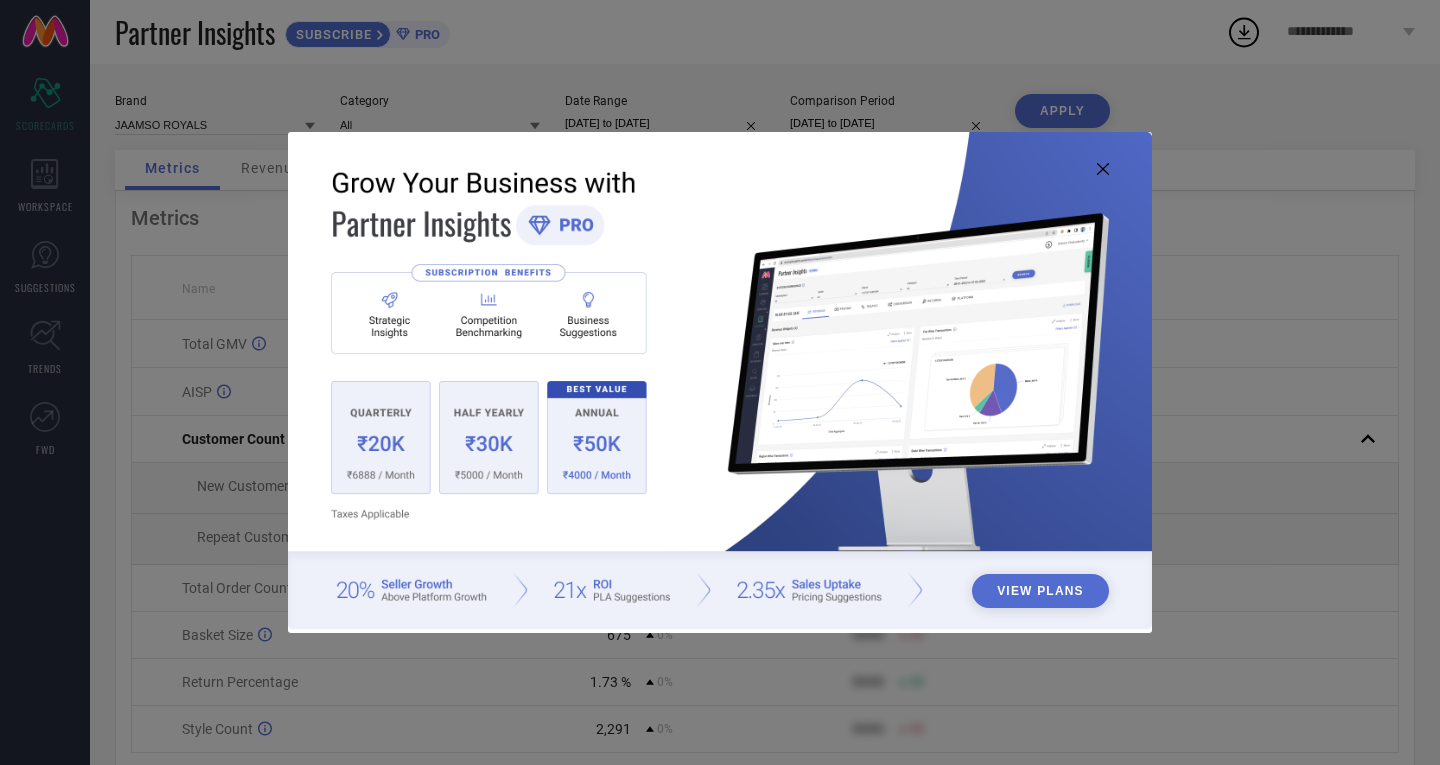click 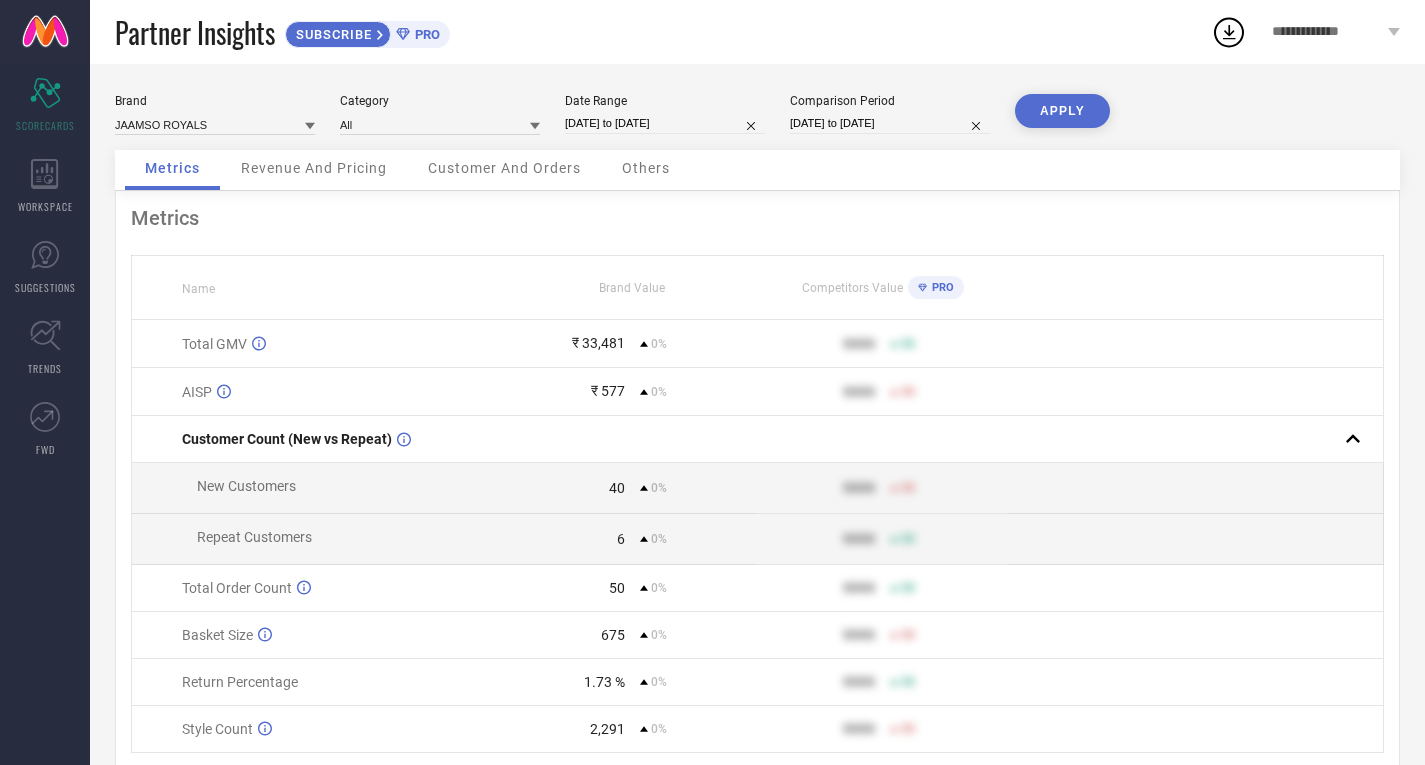 click on "[DATE] to [DATE]" at bounding box center [665, 123] 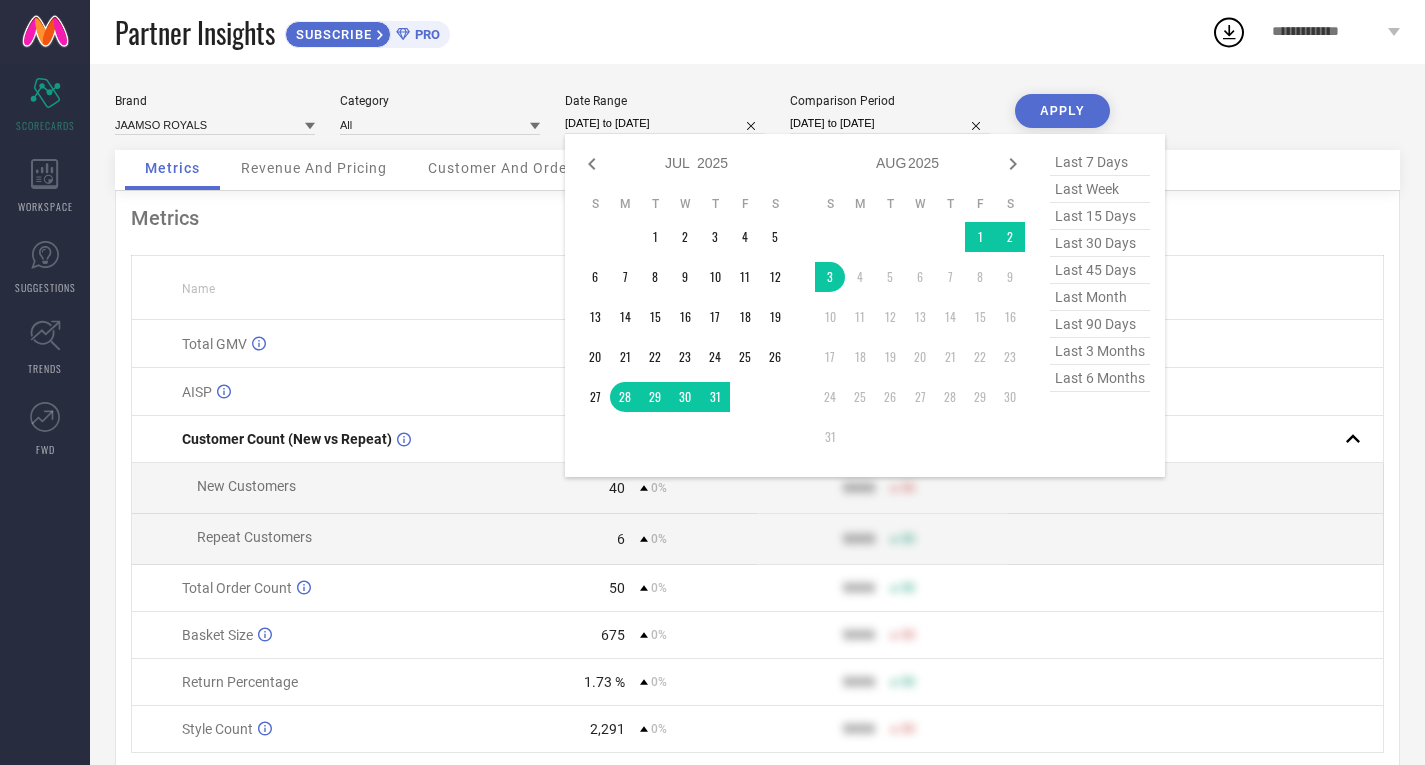 click on "last 7 days" at bounding box center (1100, 162) 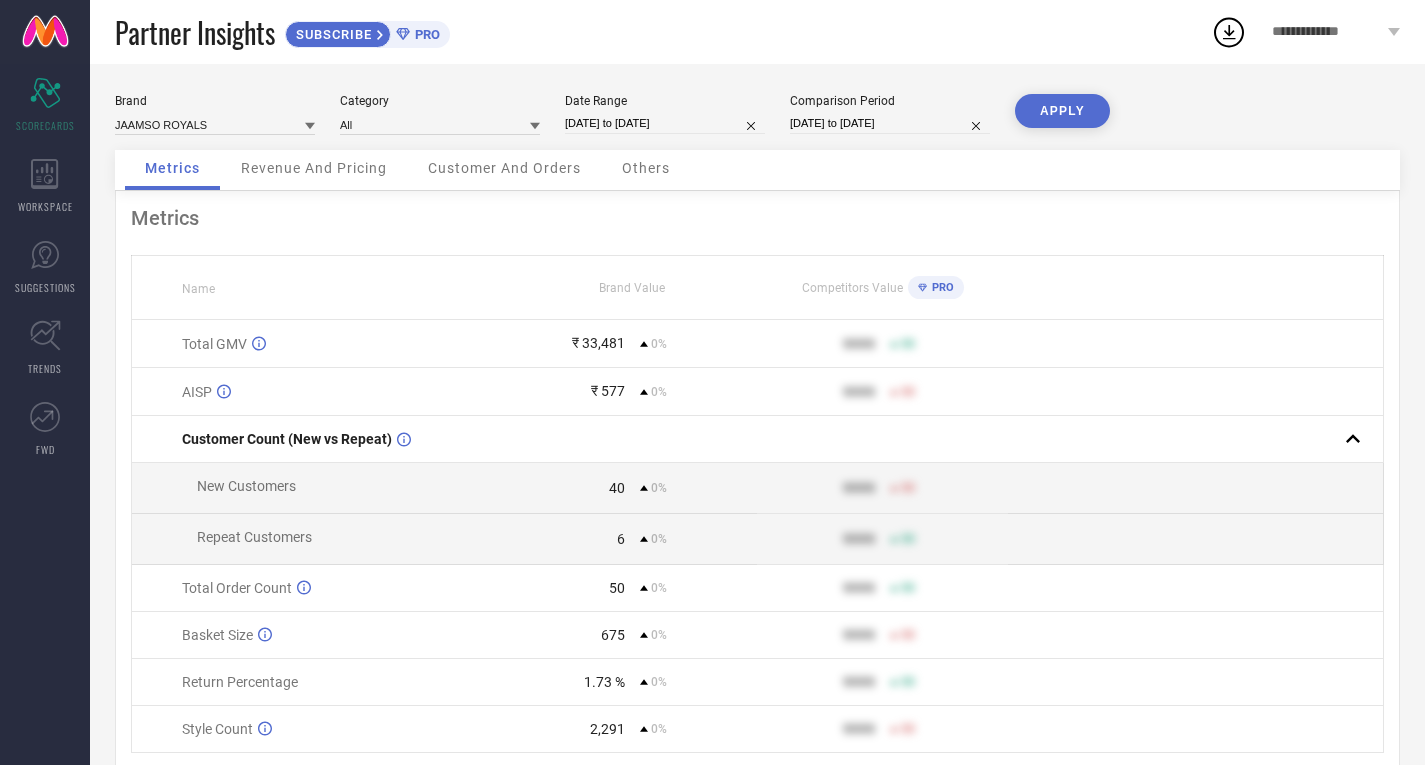 click on "[DATE] to [DATE]" at bounding box center (890, 123) 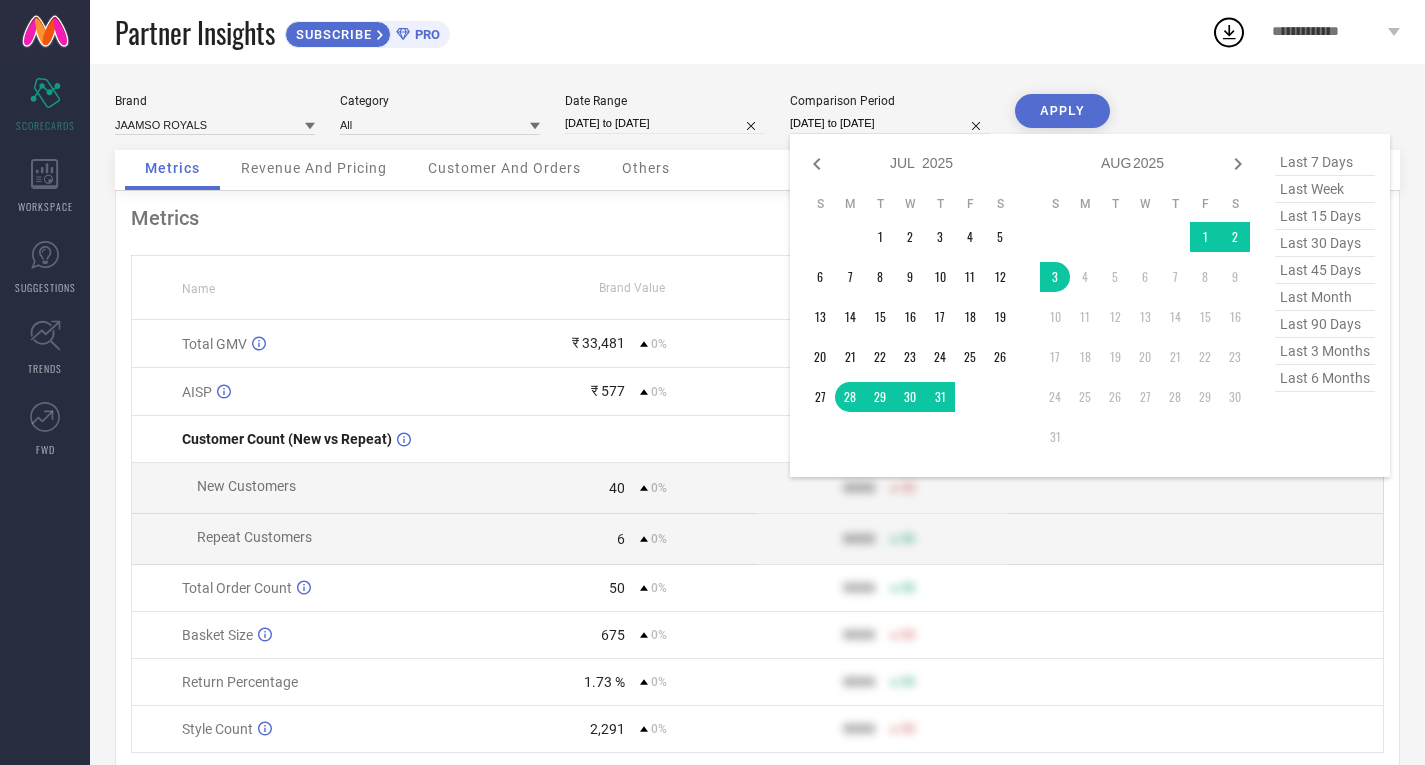 click on "last 7 days" at bounding box center (1325, 162) 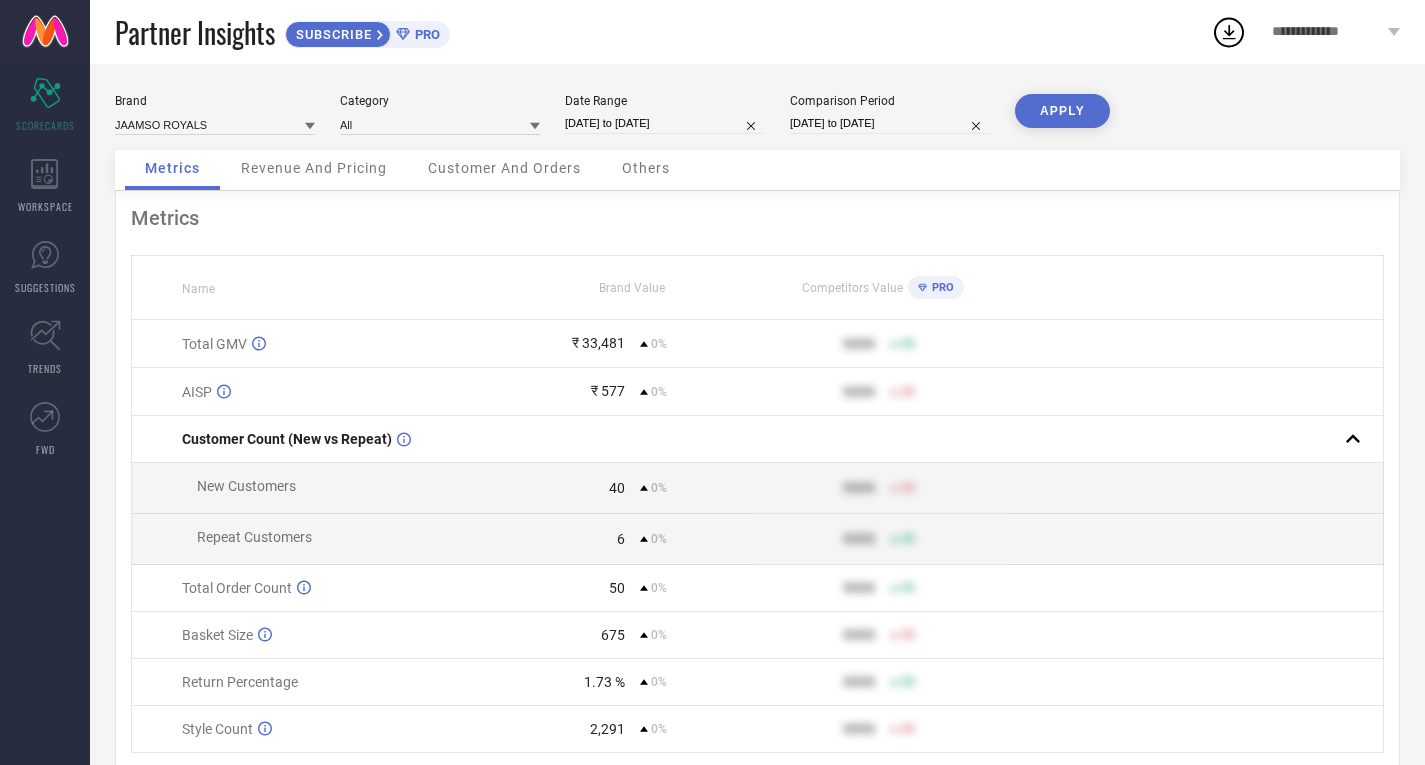 click on "APPLY" at bounding box center [1062, 111] 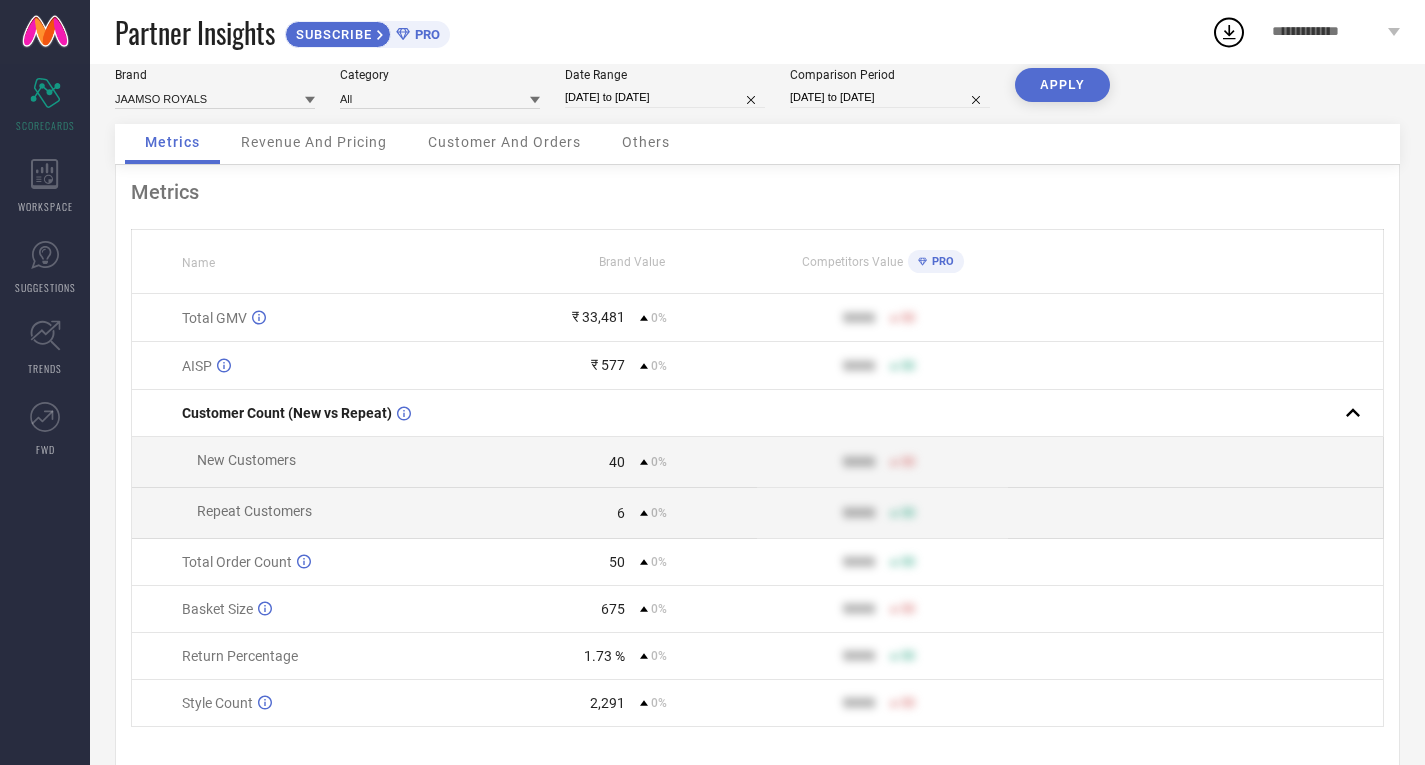 scroll, scrollTop: 77, scrollLeft: 0, axis: vertical 